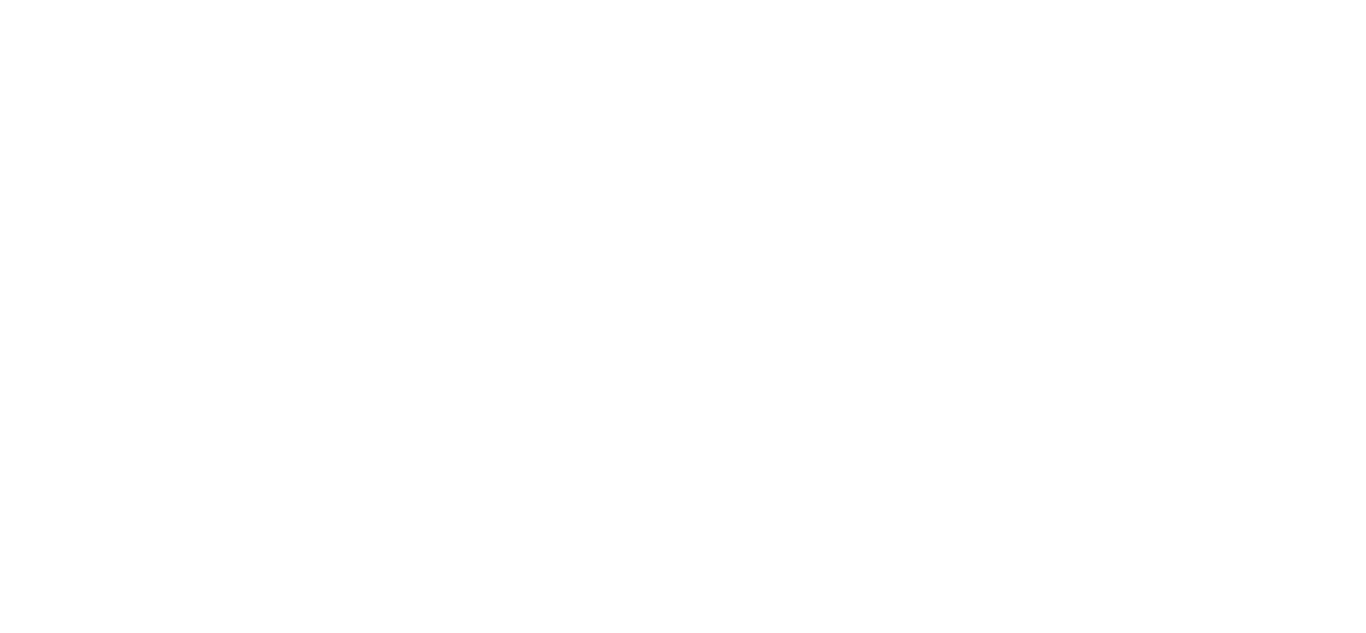 scroll, scrollTop: 0, scrollLeft: 0, axis: both 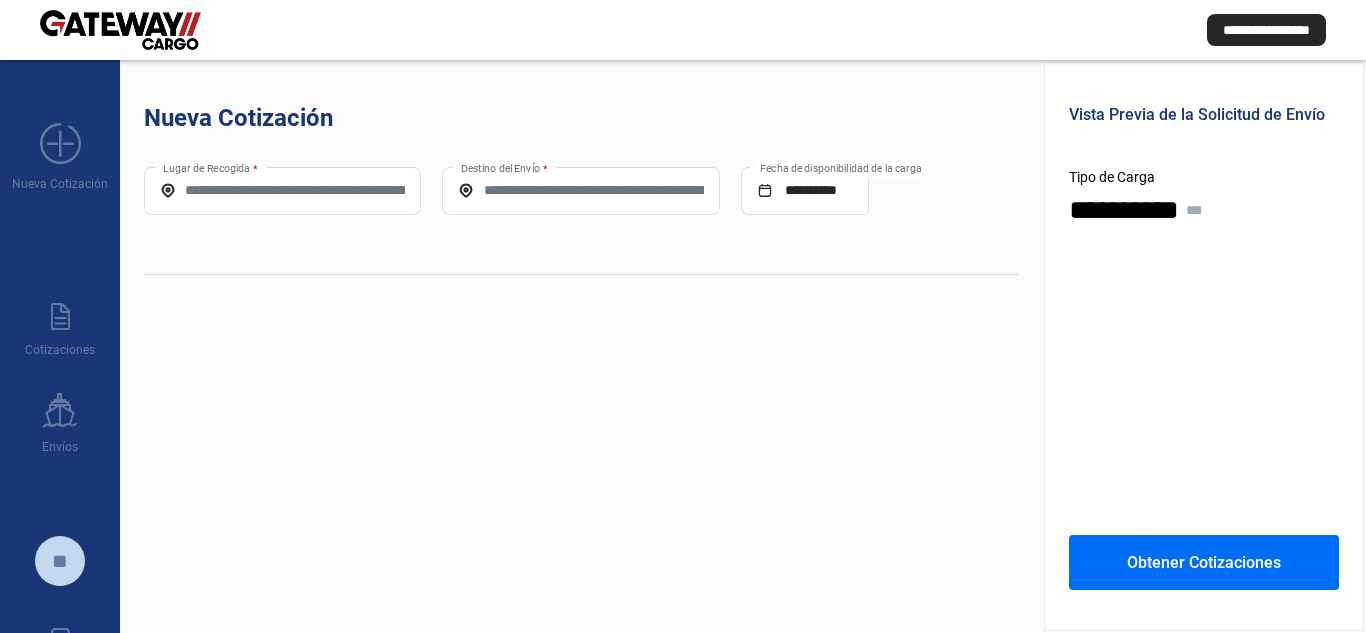 click on "Lugar de Recogida *" at bounding box center (282, 190) 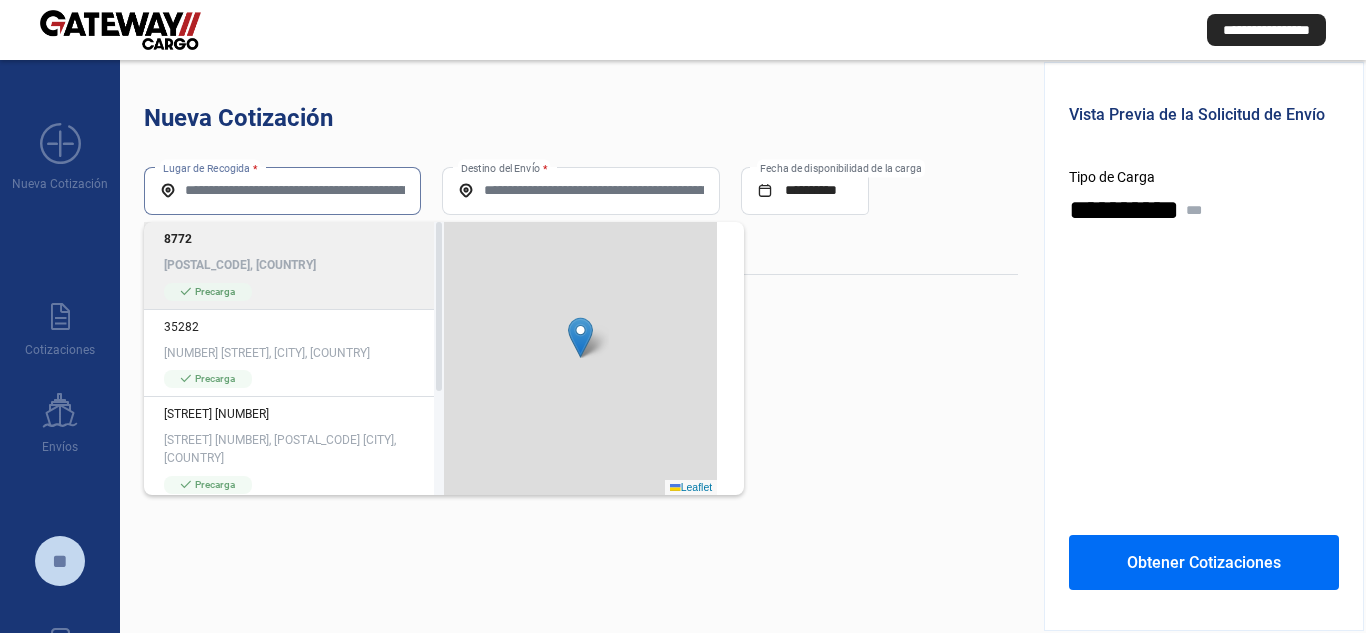 paste on "**********" 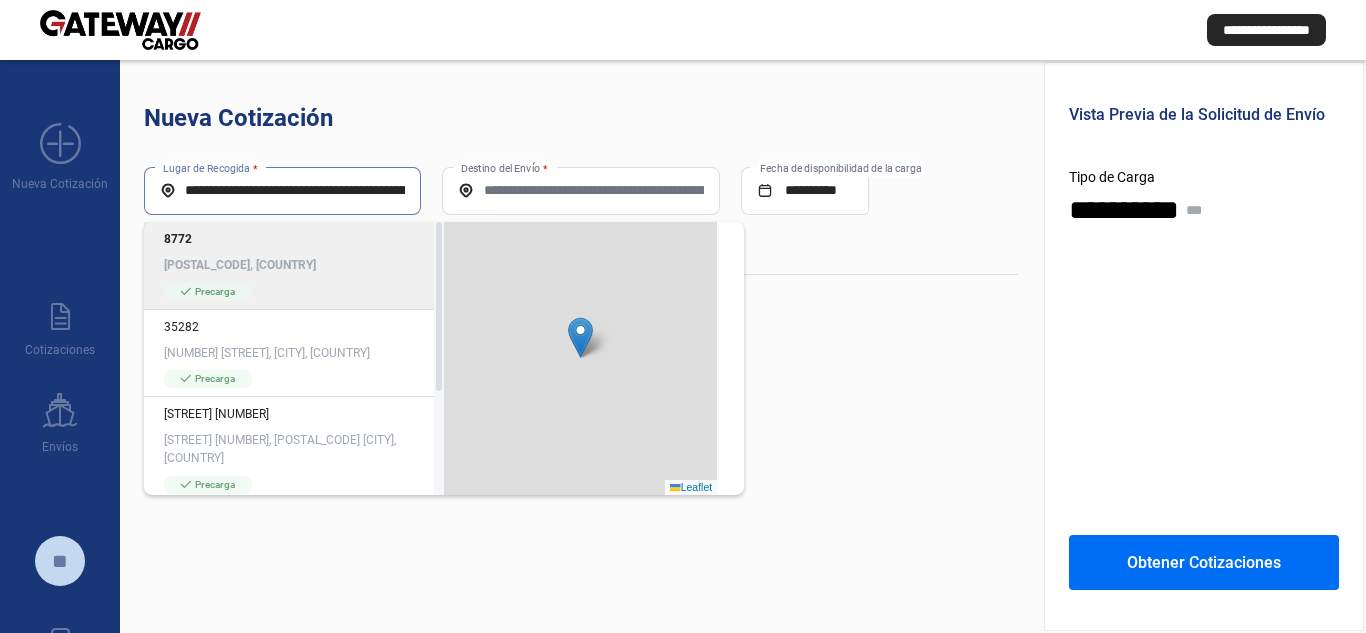 scroll, scrollTop: 0, scrollLeft: 161, axis: horizontal 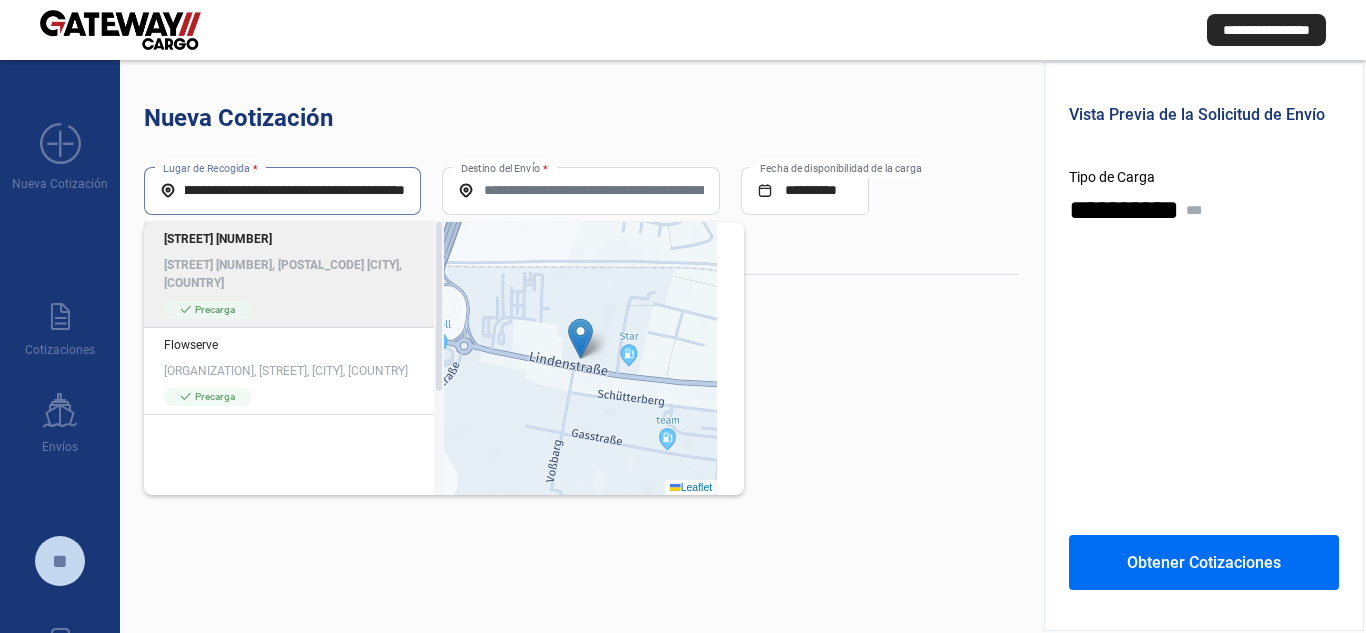 type on "**********" 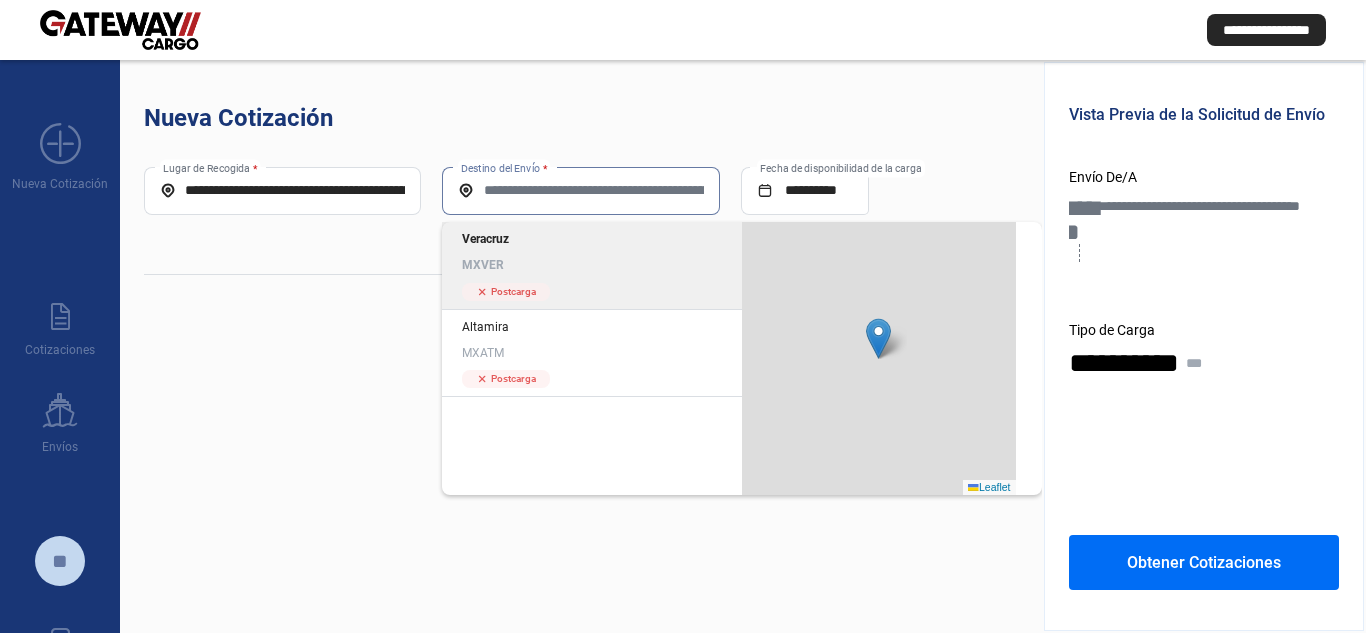 click on "Destino del Envío *" at bounding box center (580, 190) 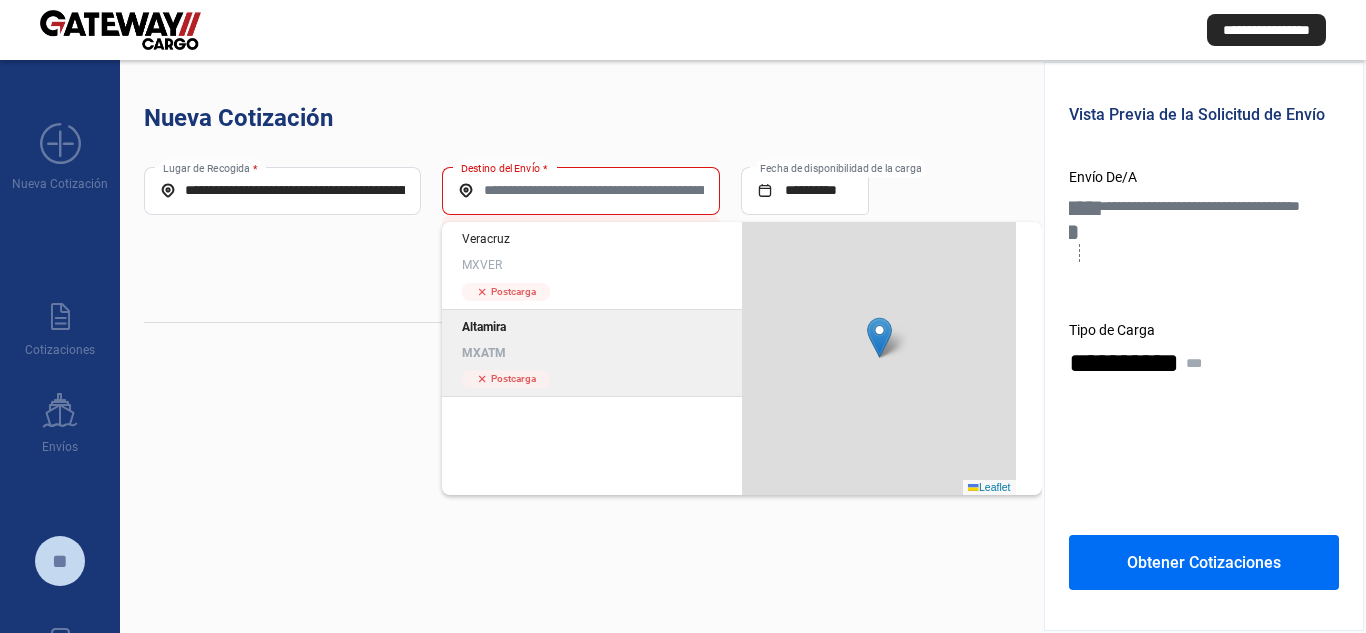 click on "[CITY] MXATM cross  Postcarga" 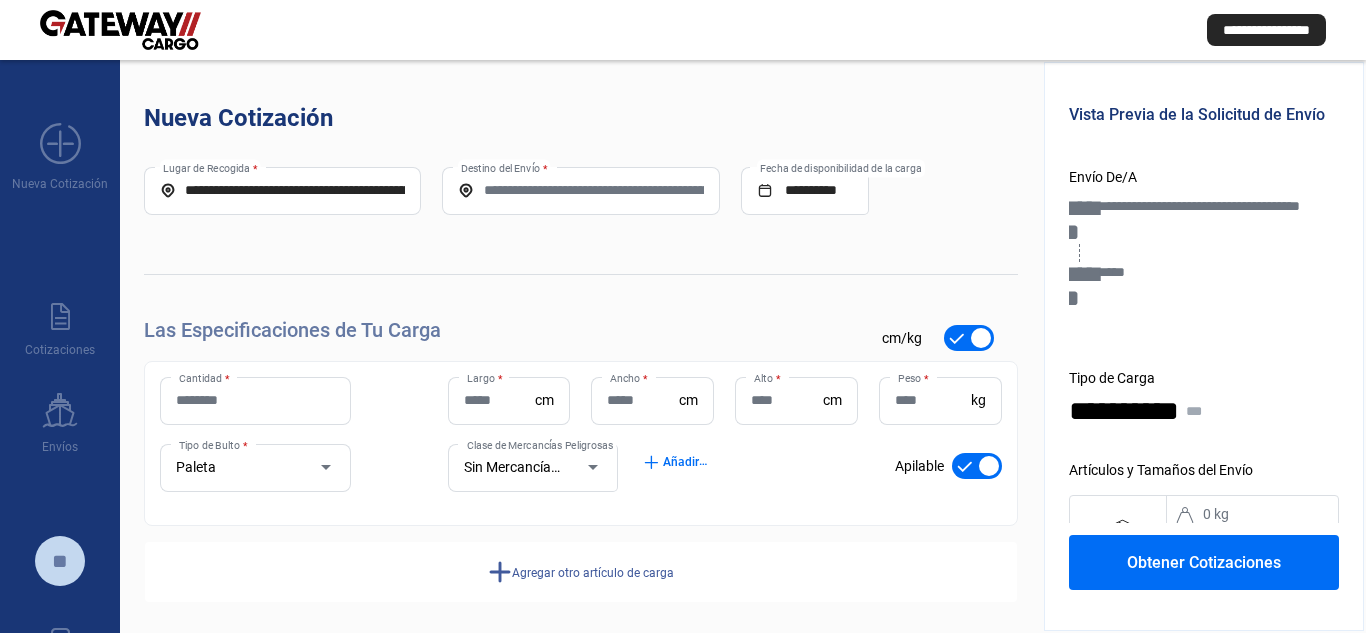 click on "Cantidad *" at bounding box center [255, 400] 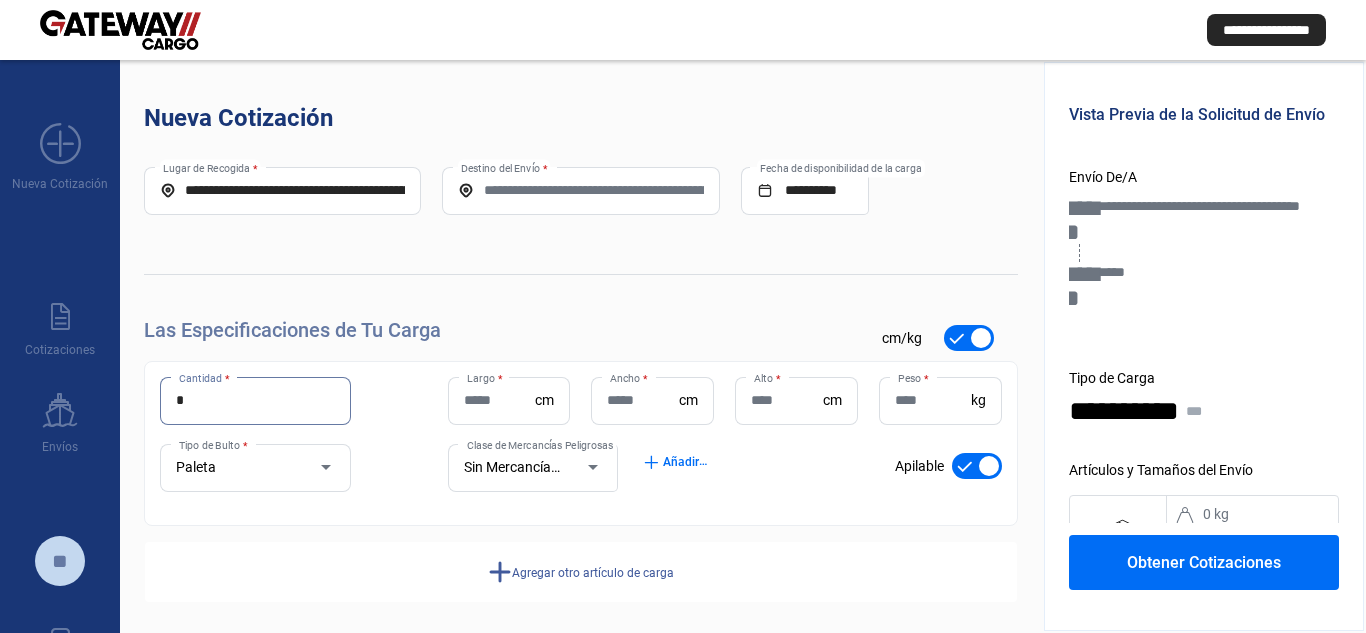 type on "*" 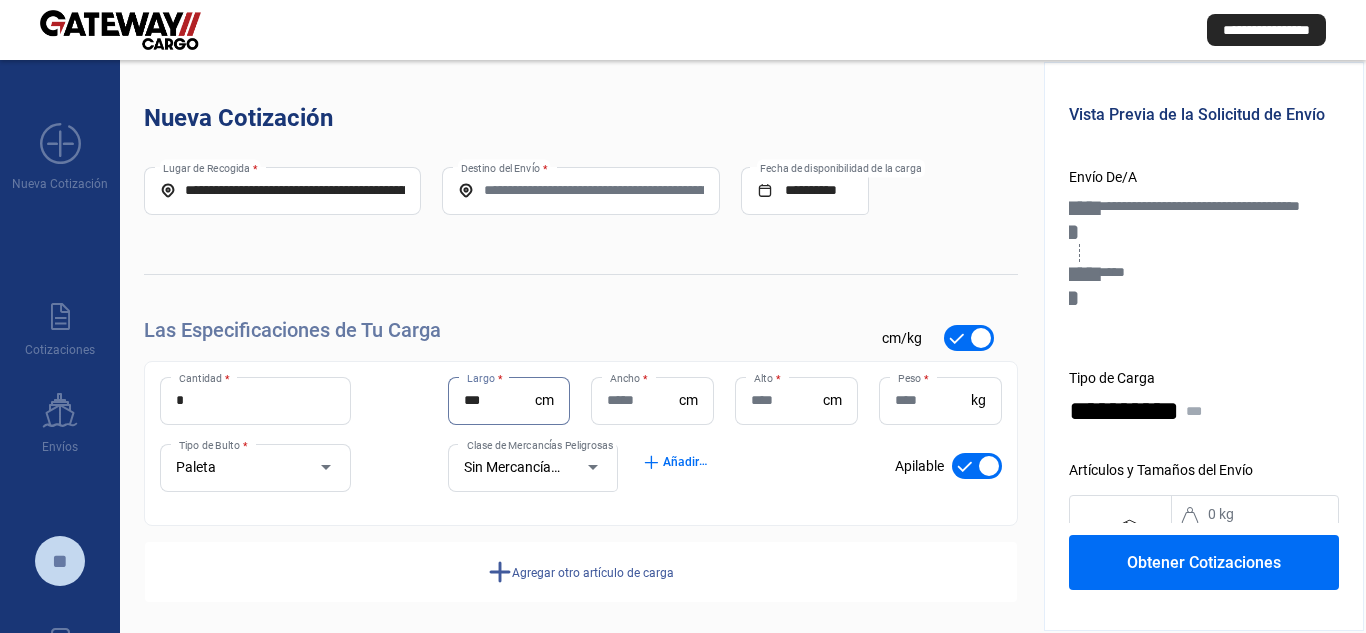 type on "***" 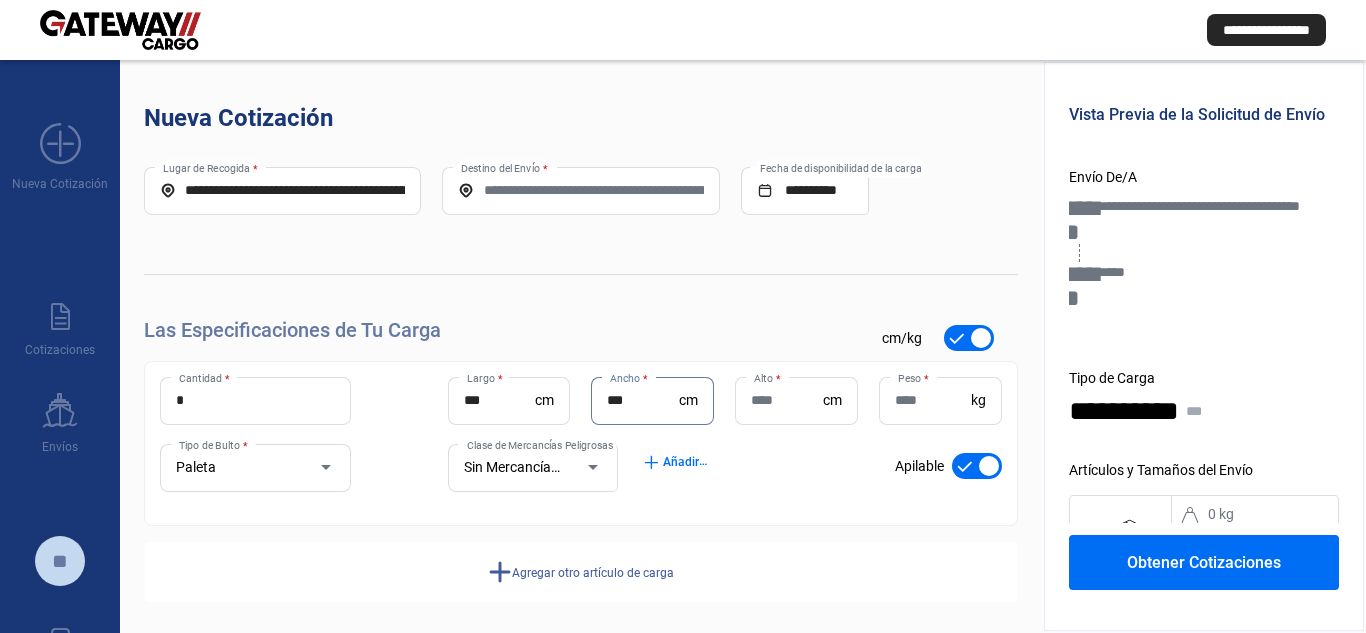 type on "***" 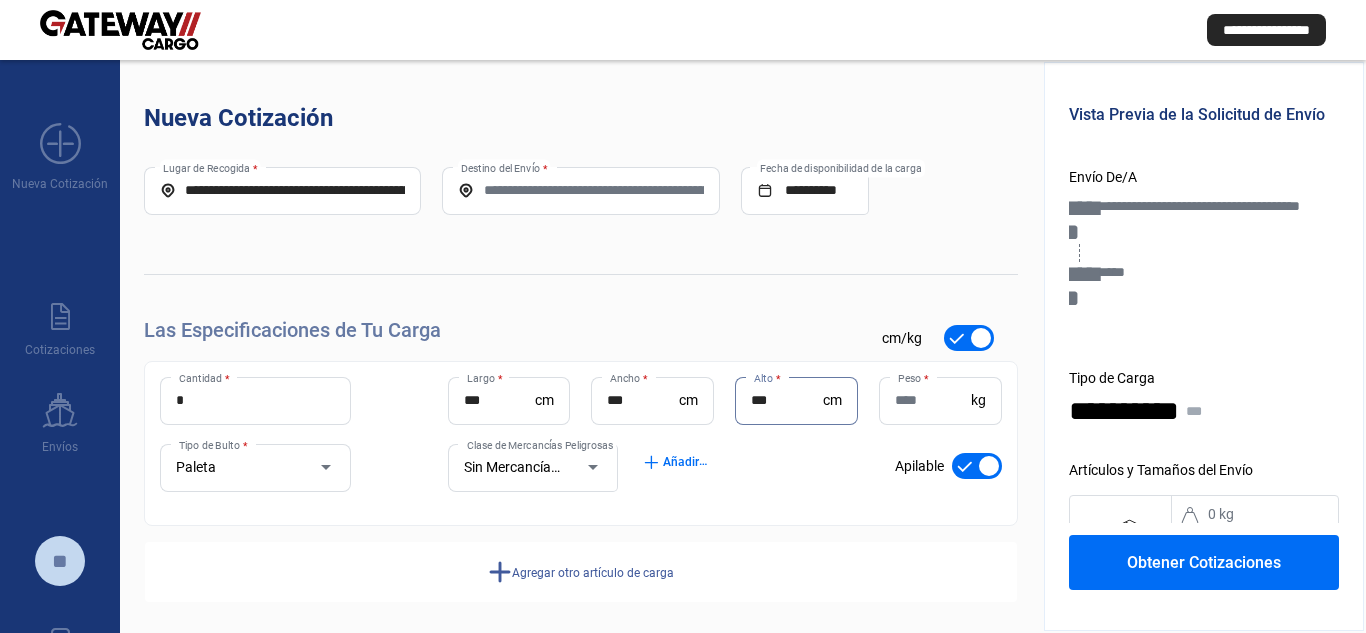 type on "***" 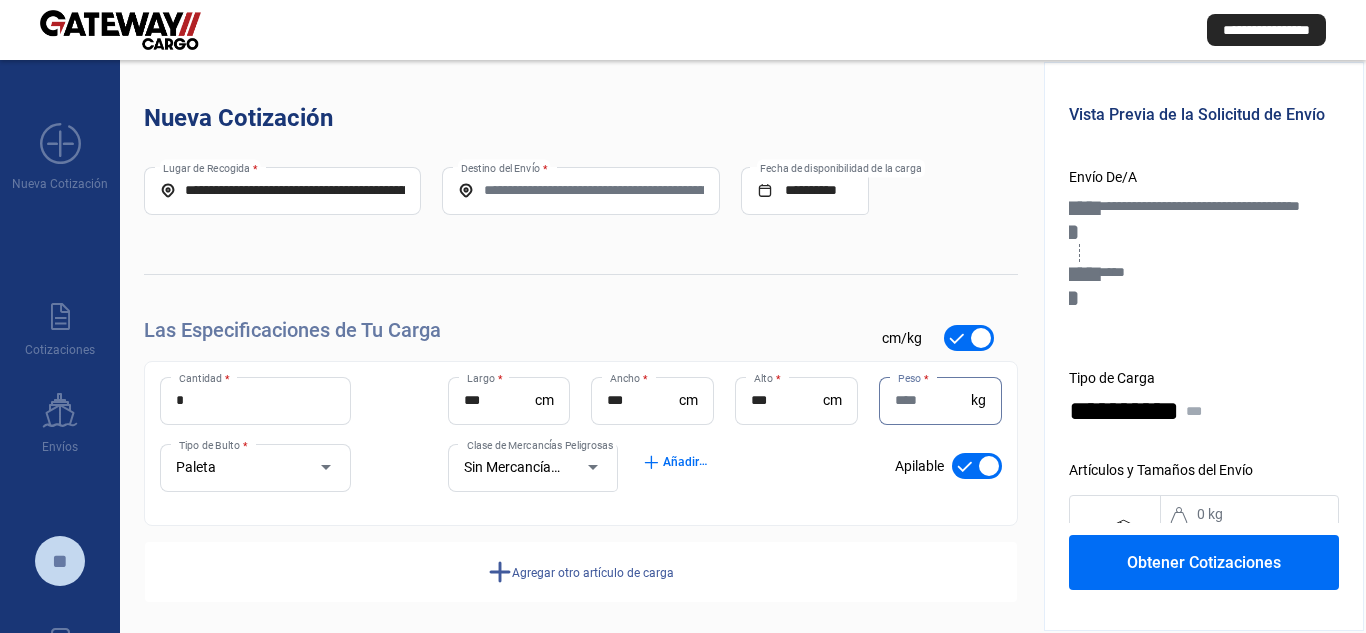 click on "Peso  *" at bounding box center (933, 400) 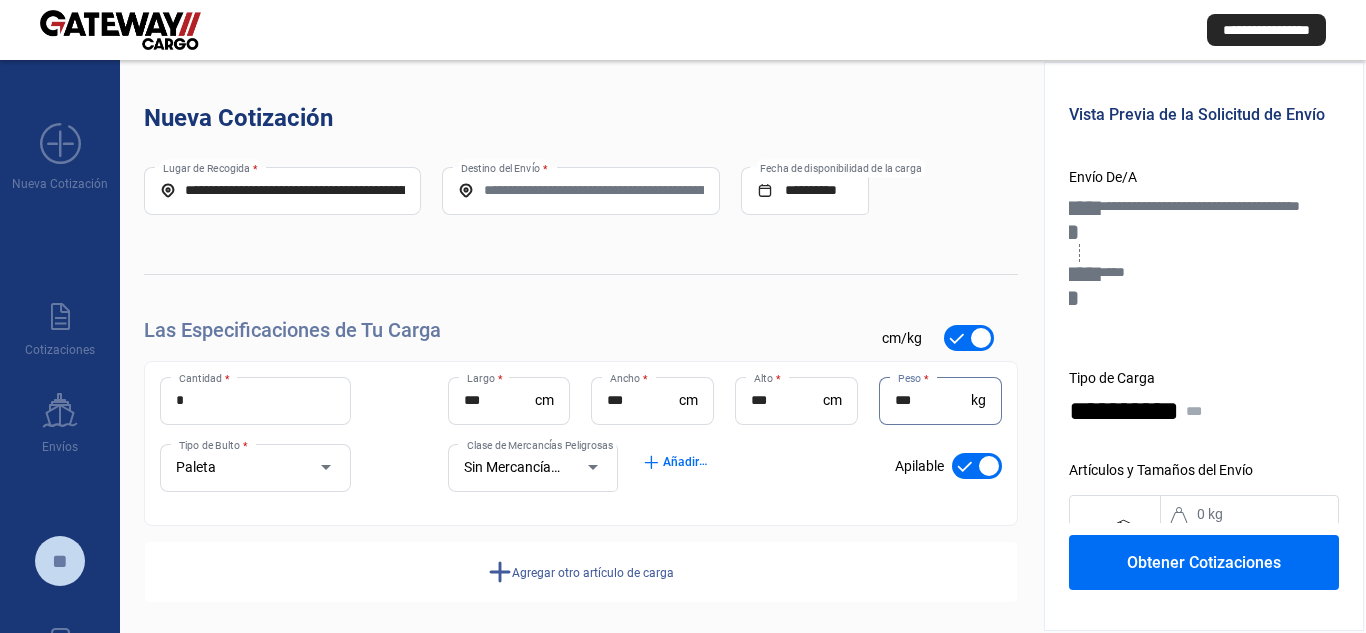 type on "***" 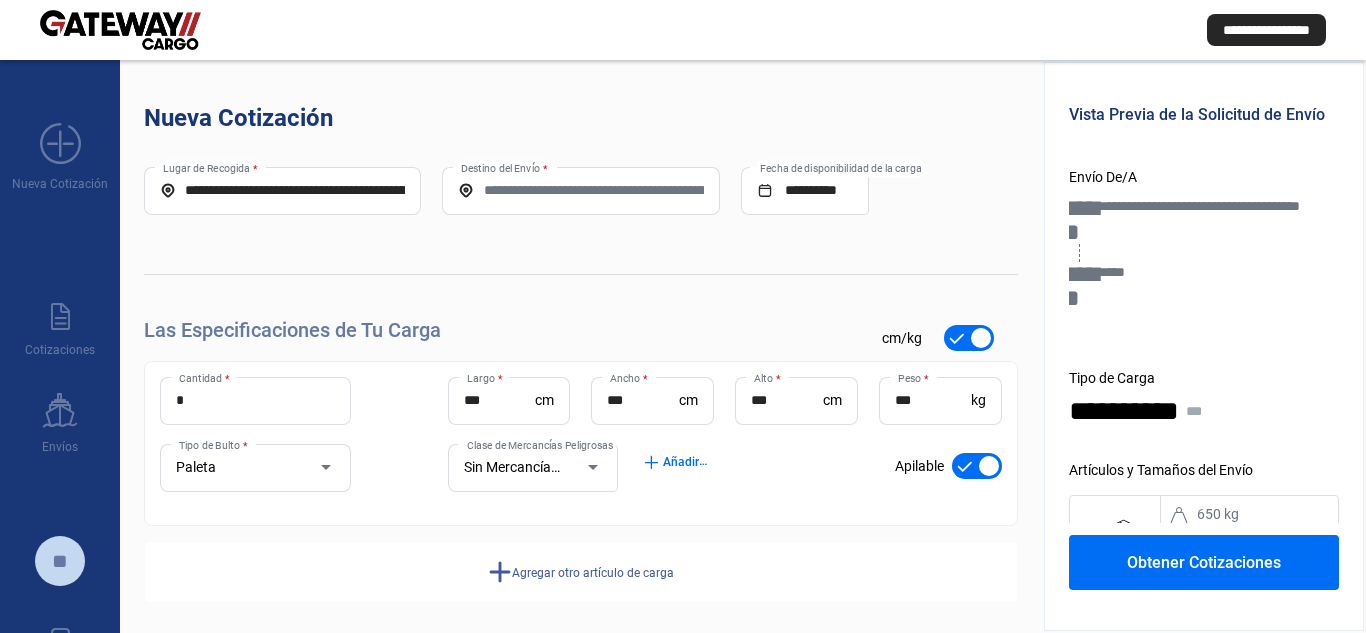 click on "Obtener Cotizaciones" 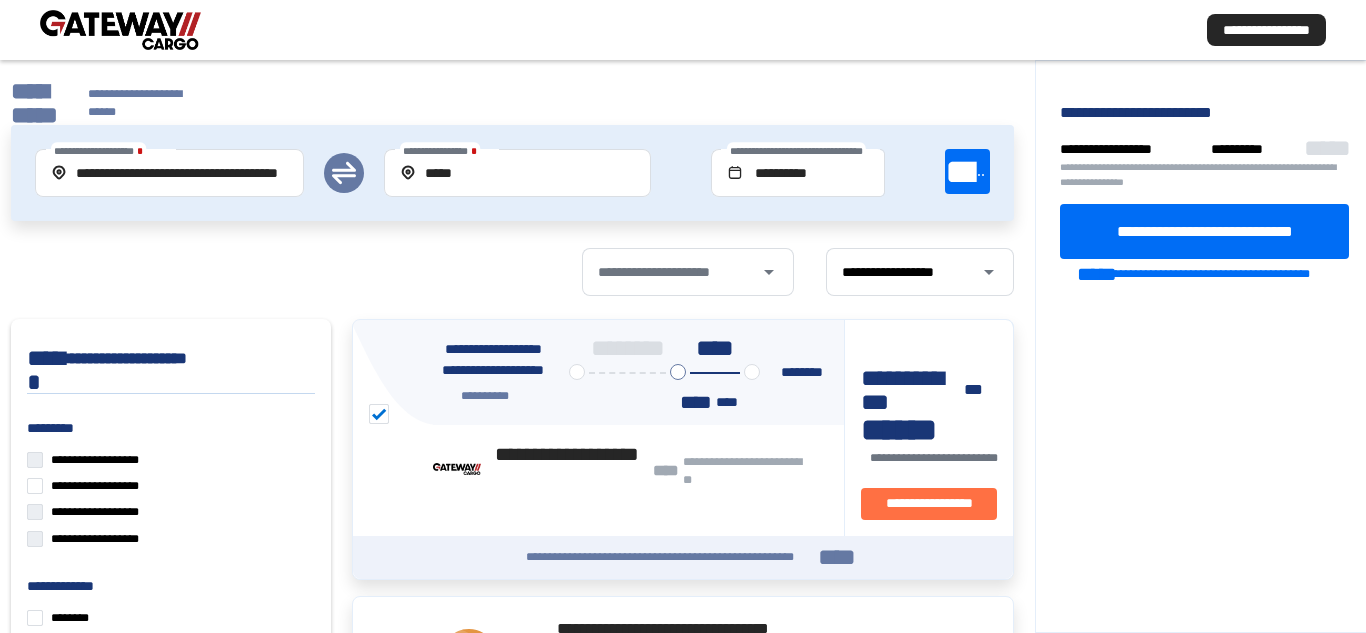 click on "**********" 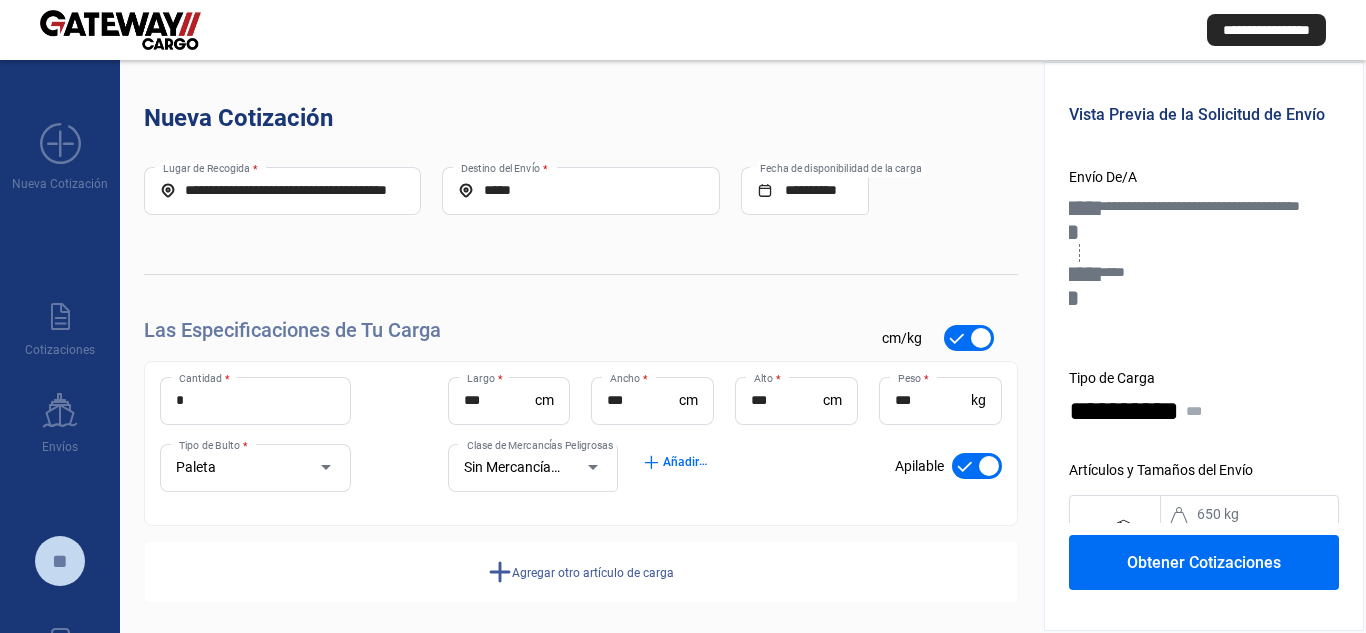click on "**********" at bounding box center [282, 190] 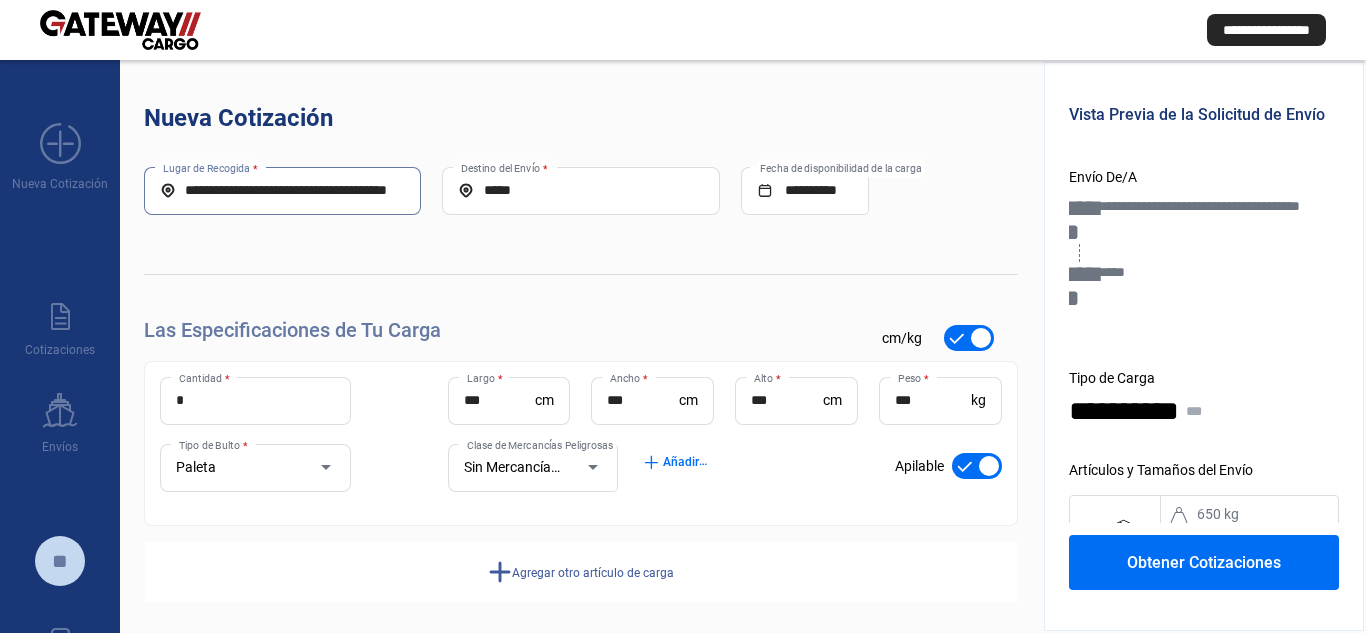click on "**********" at bounding box center (282, 190) 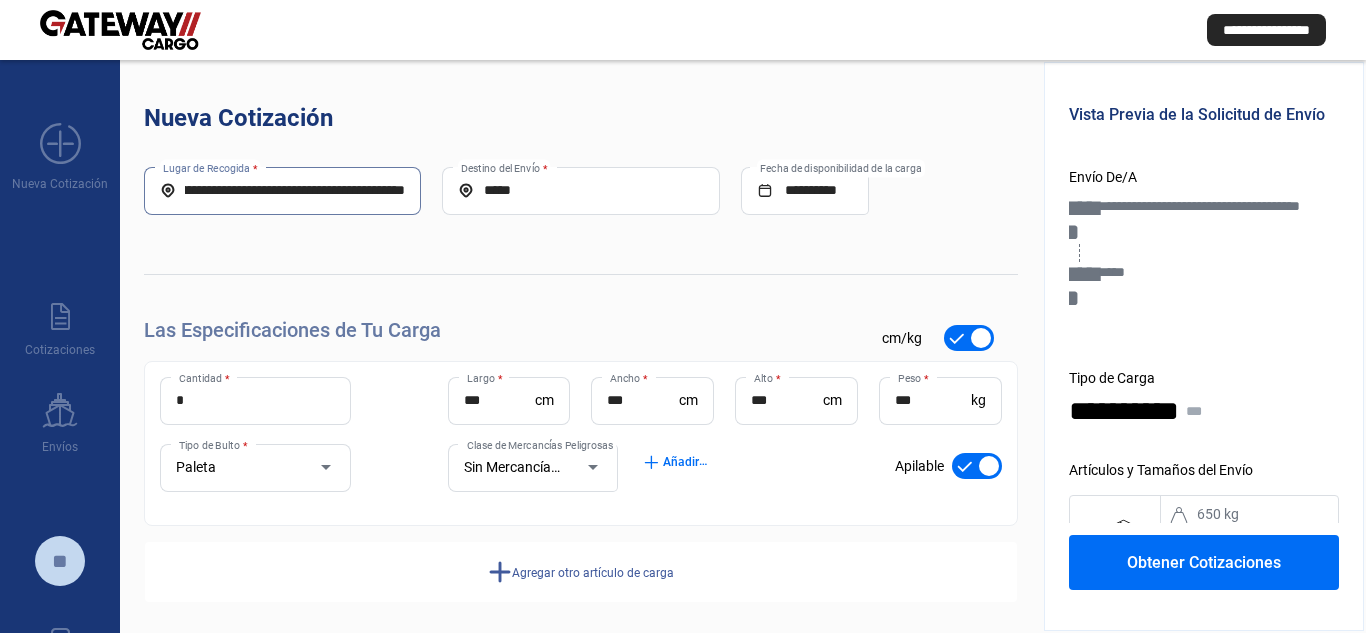 scroll, scrollTop: 0, scrollLeft: 0, axis: both 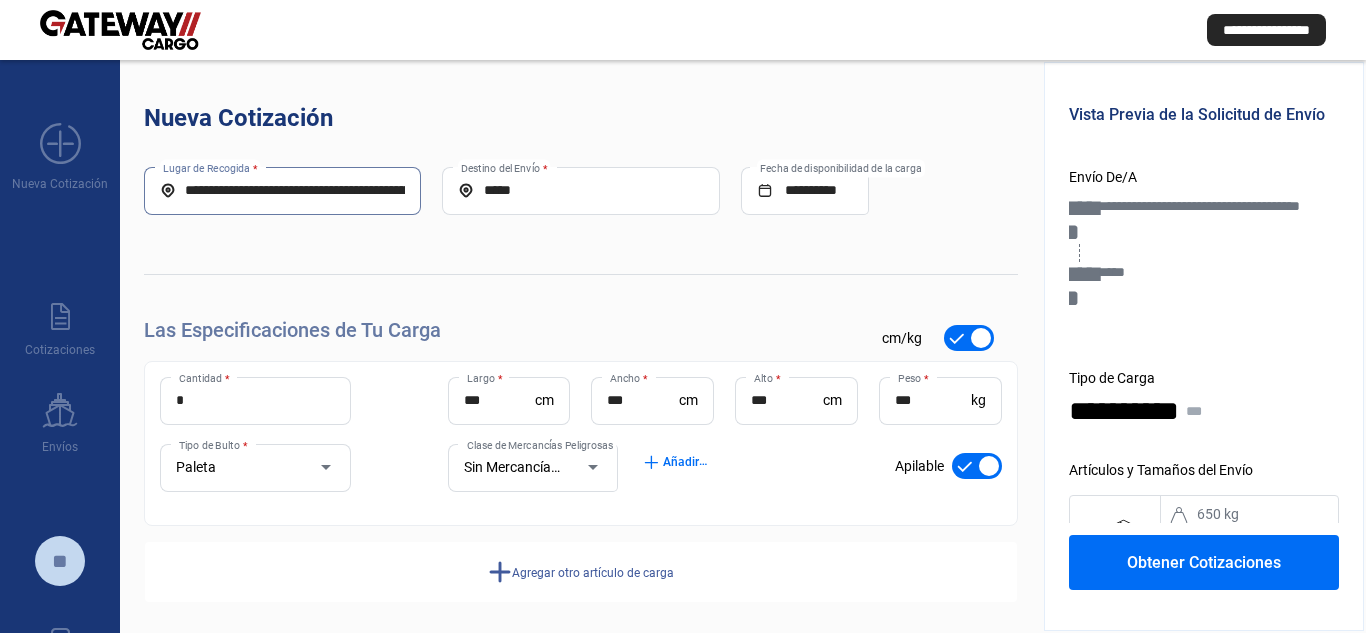 click on "**********" at bounding box center (282, 190) 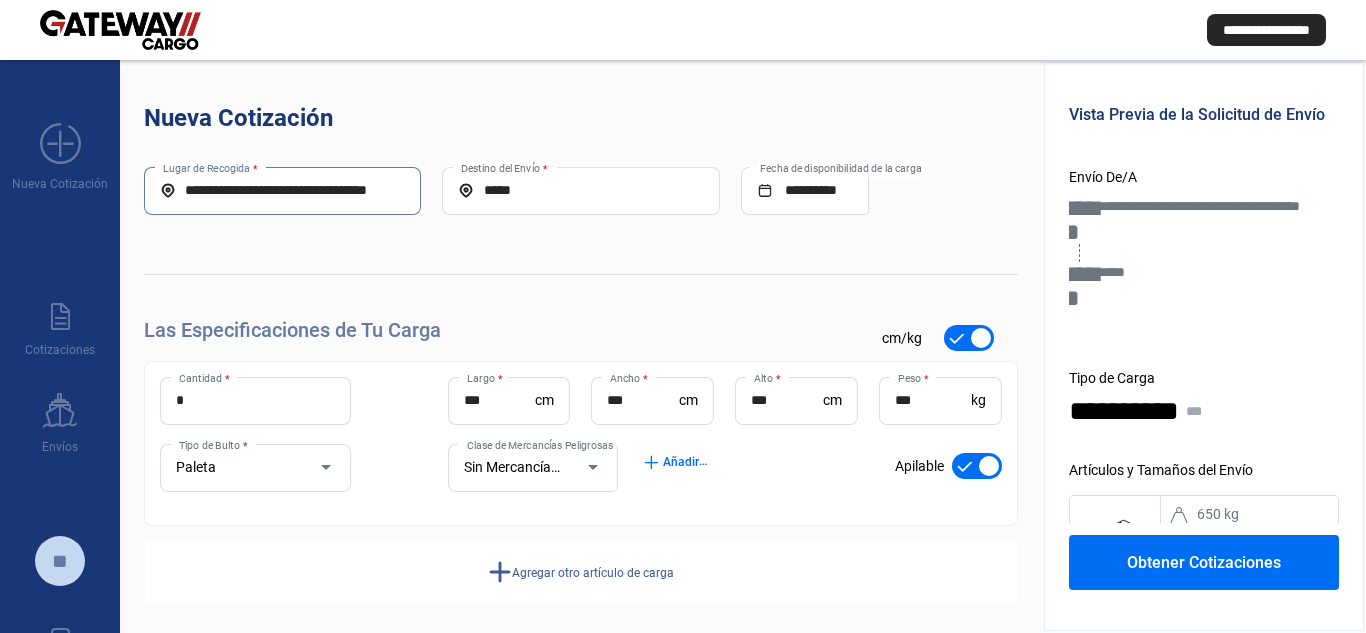 scroll, scrollTop: 0, scrollLeft: 28, axis: horizontal 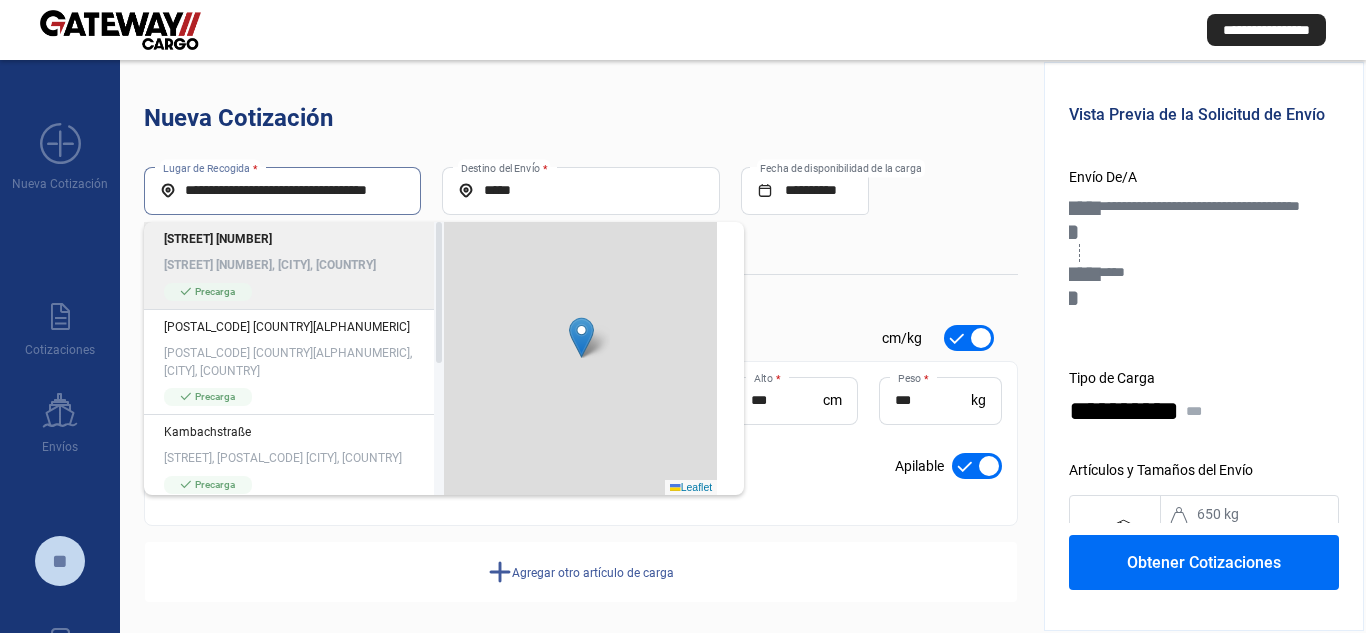 type on "**********" 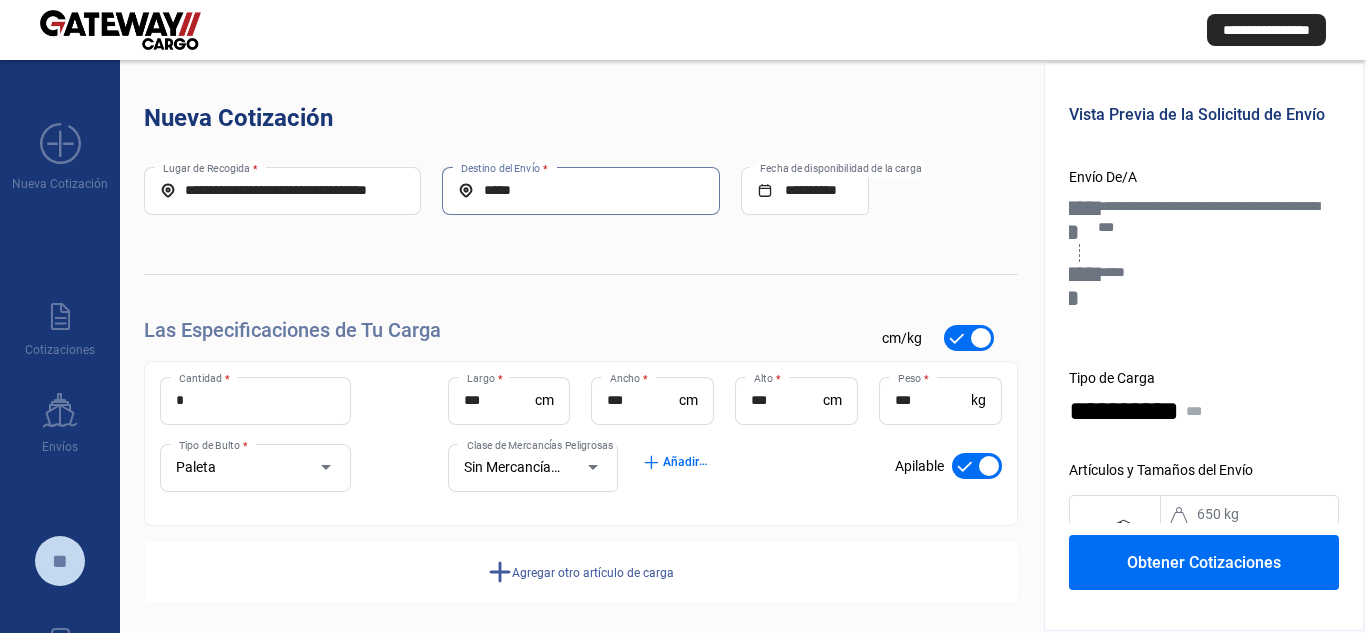click on "*****" at bounding box center (580, 190) 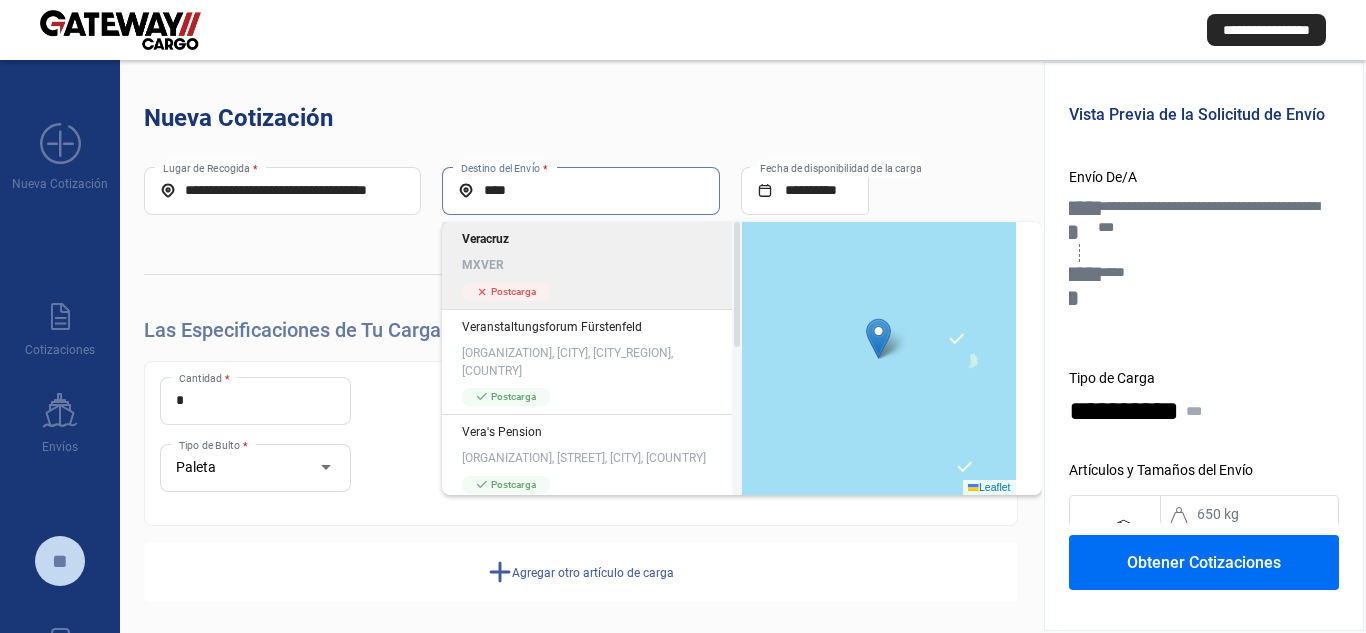 type on "****" 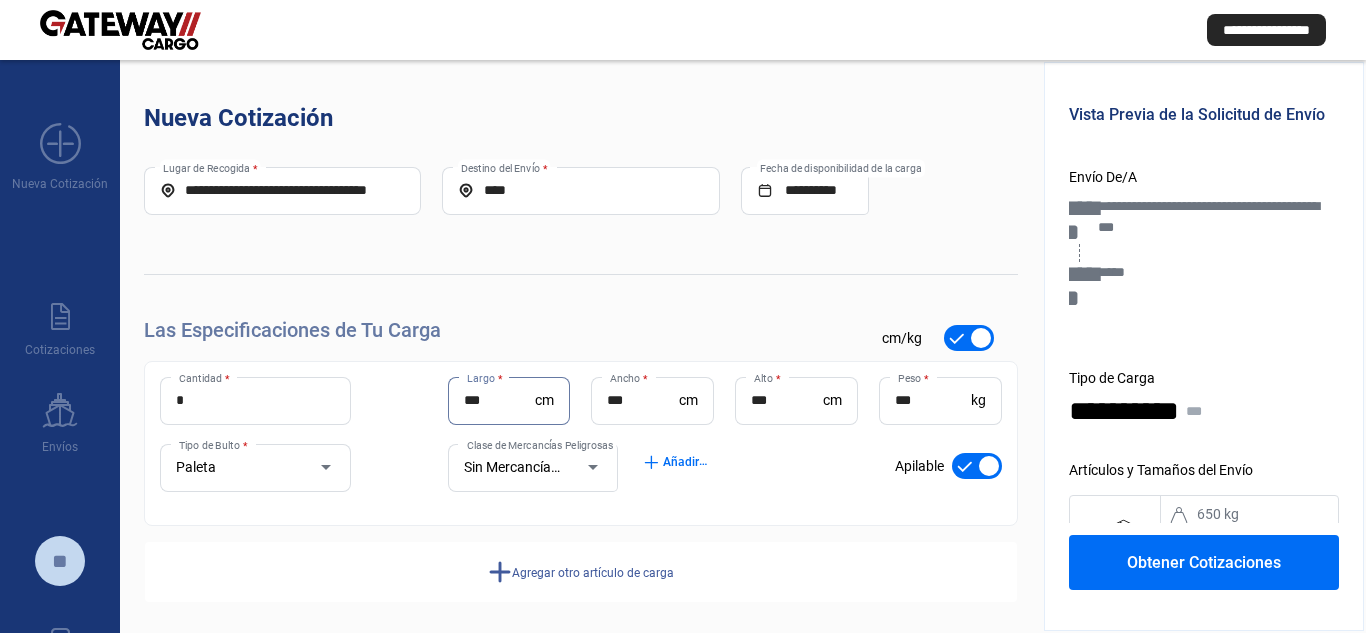 drag, startPoint x: 502, startPoint y: 400, endPoint x: 282, endPoint y: 359, distance: 223.78784 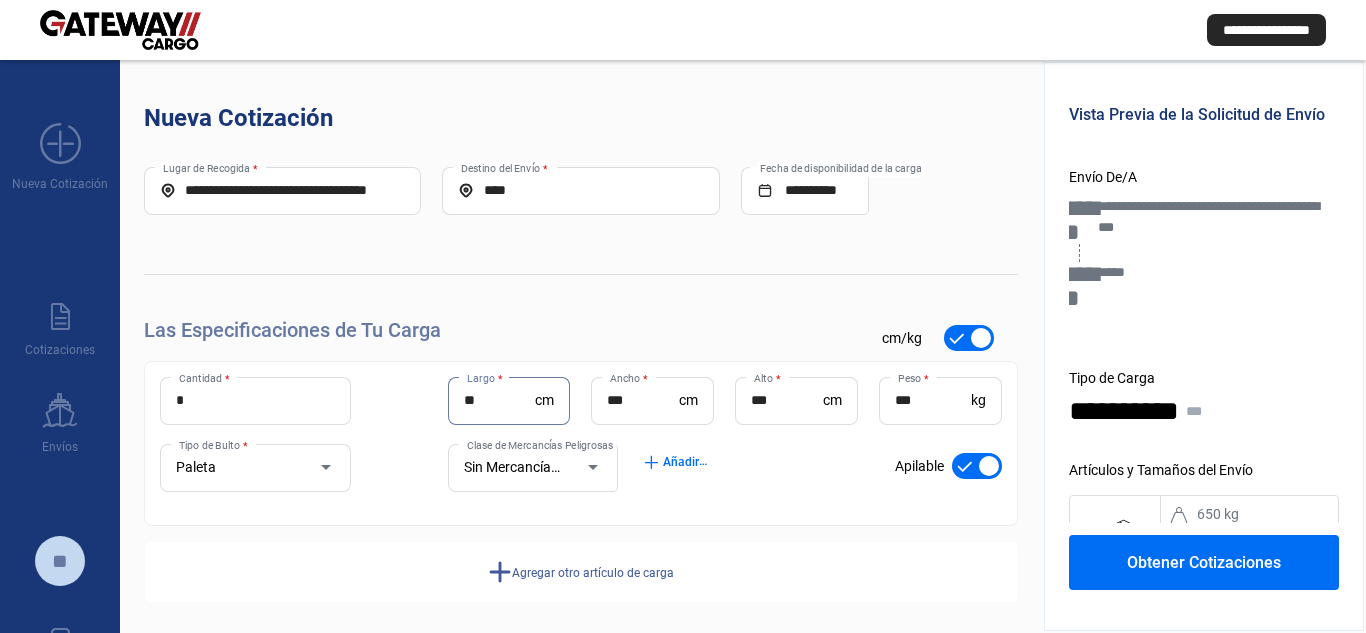 type on "**" 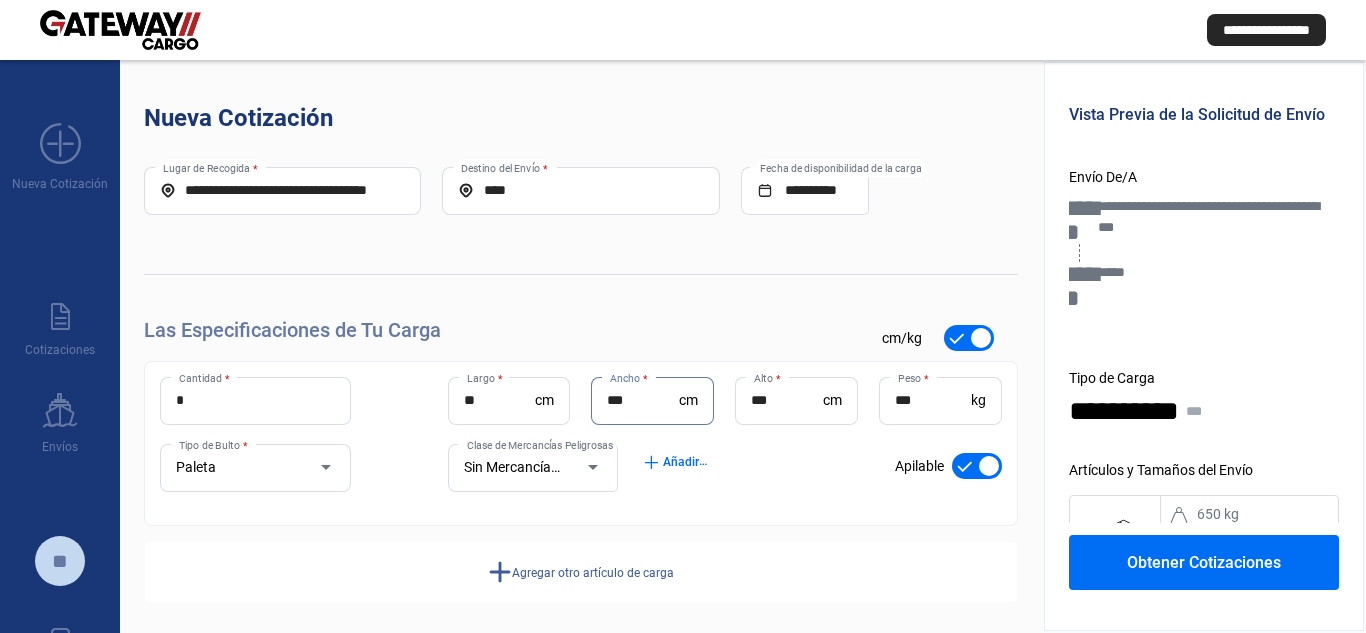 drag, startPoint x: 581, startPoint y: 390, endPoint x: 364, endPoint y: 349, distance: 220.83931 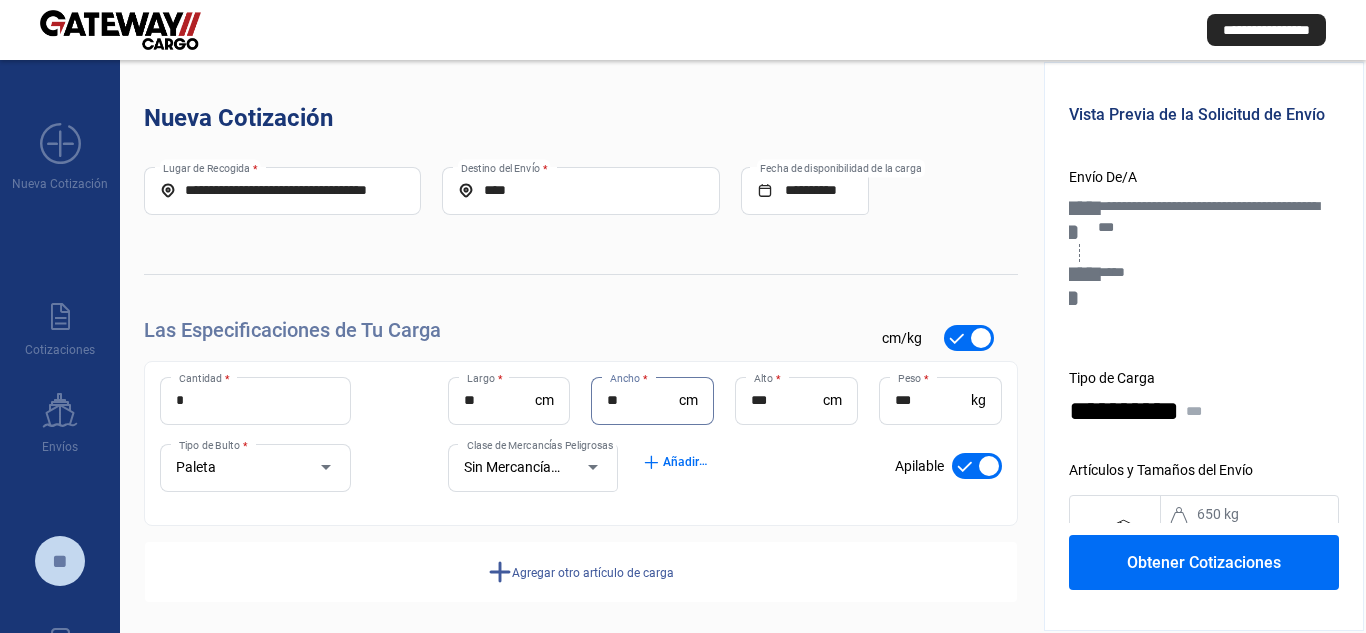 type on "**" 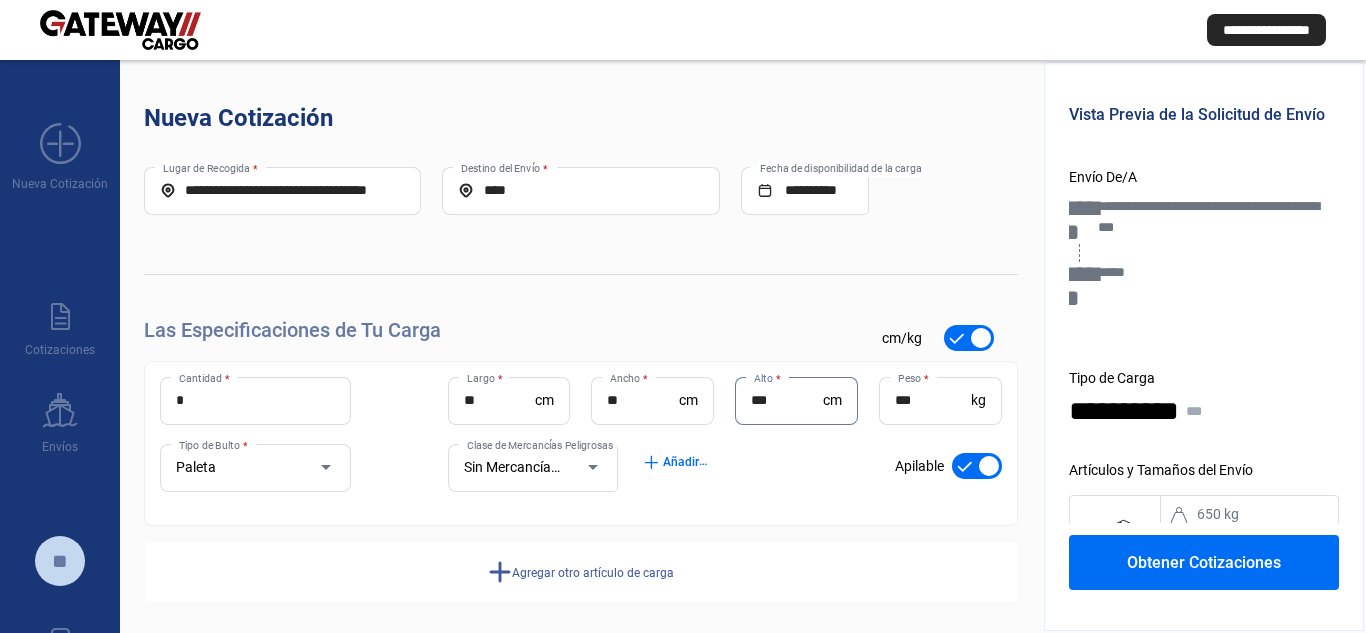drag, startPoint x: 779, startPoint y: 399, endPoint x: 502, endPoint y: 368, distance: 278.72925 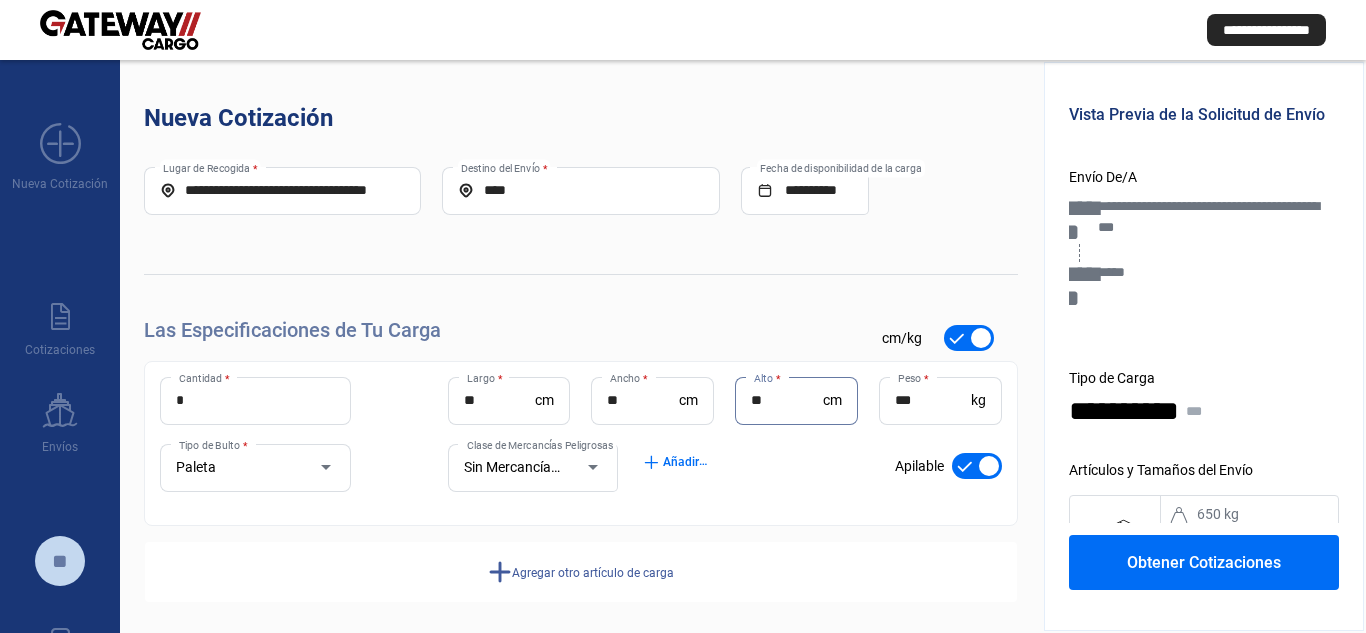 type on "**" 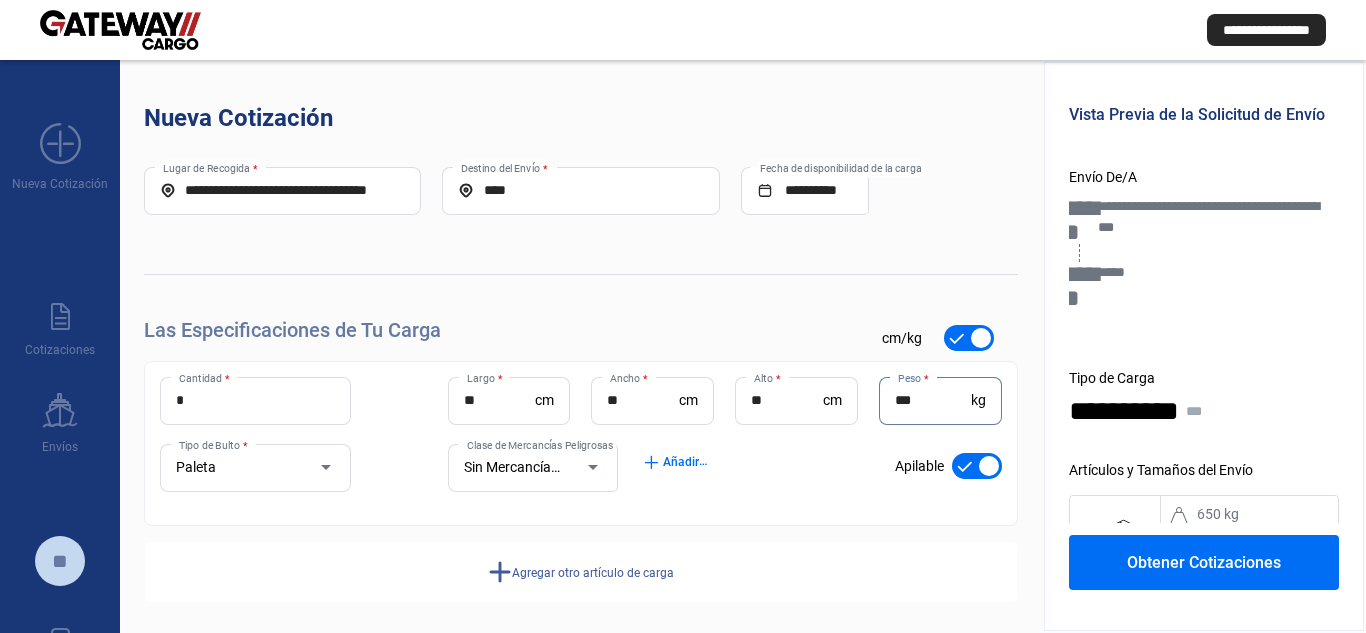 drag, startPoint x: 937, startPoint y: 408, endPoint x: 744, endPoint y: 385, distance: 194.36563 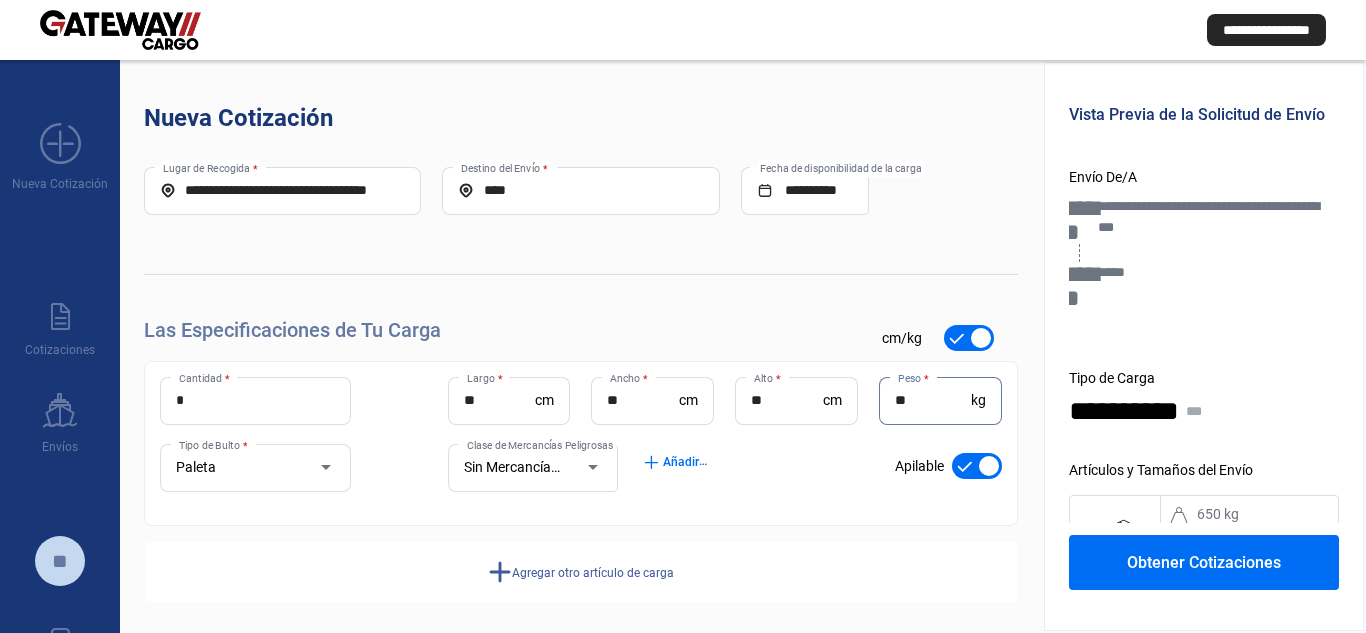 type on "**" 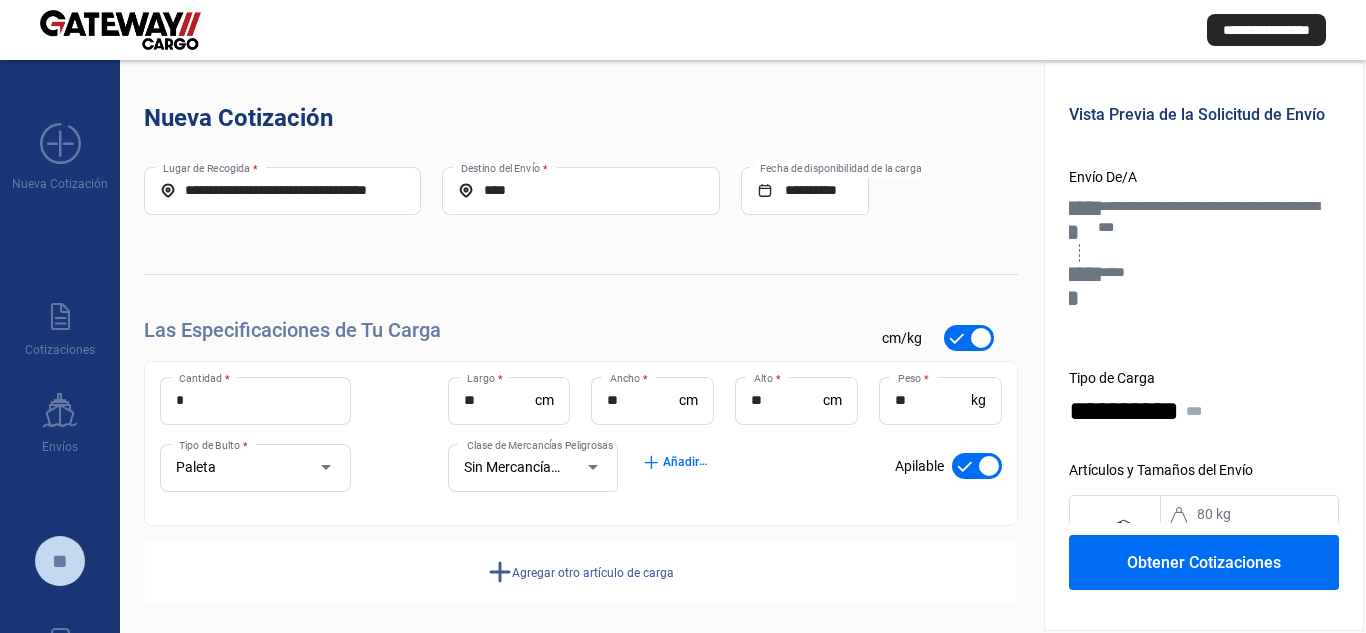 click on "Obtener Cotizaciones" 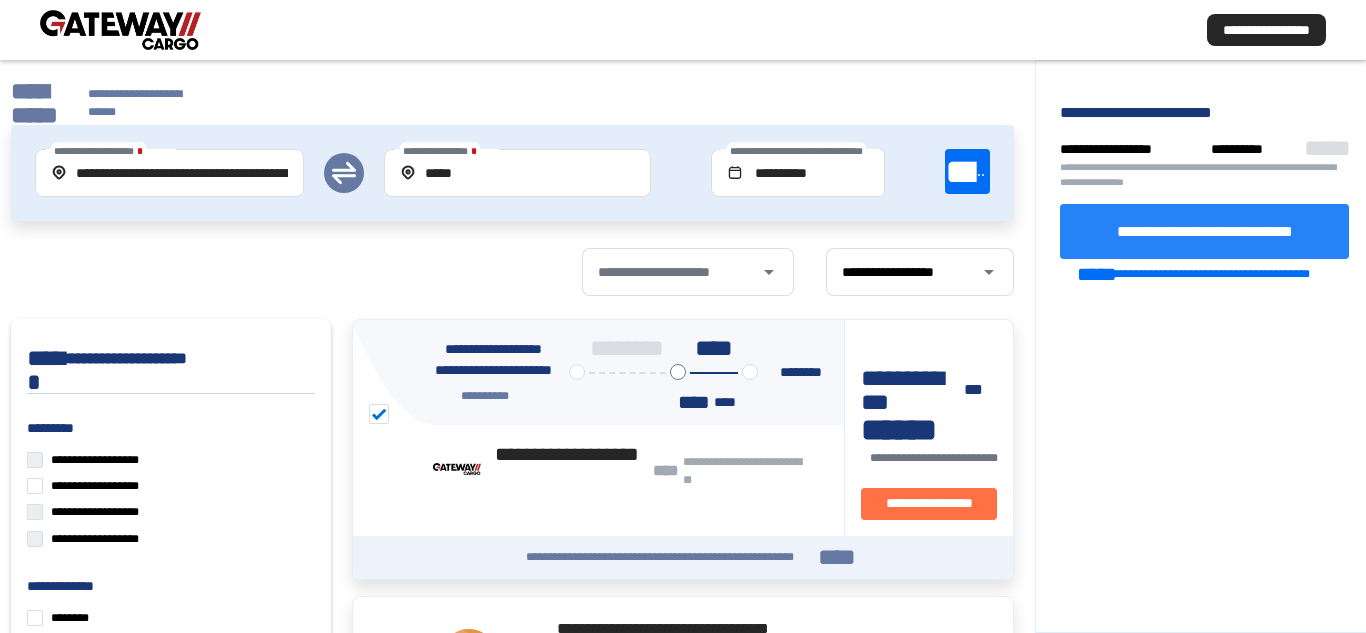 click on "**********" 